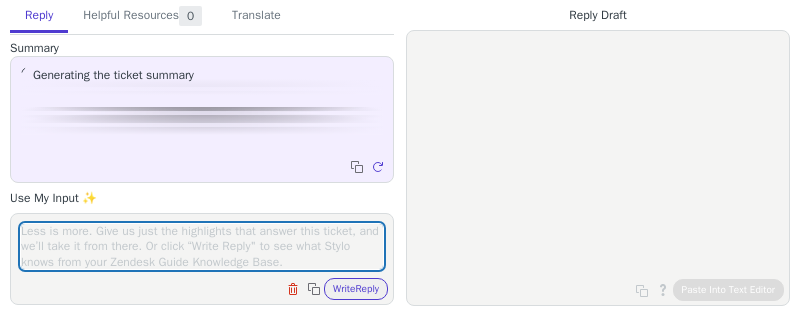 scroll, scrollTop: 0, scrollLeft: 0, axis: both 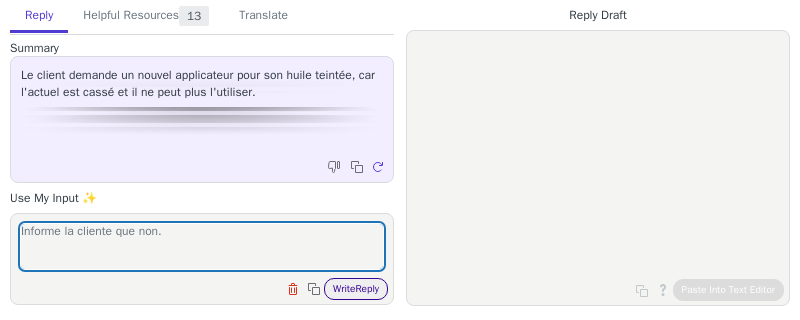 type on "Informe la cliente que non." 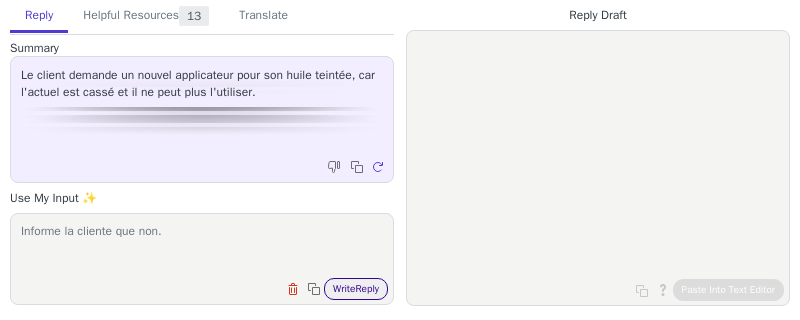 click on "Write  Reply" at bounding box center (356, 289) 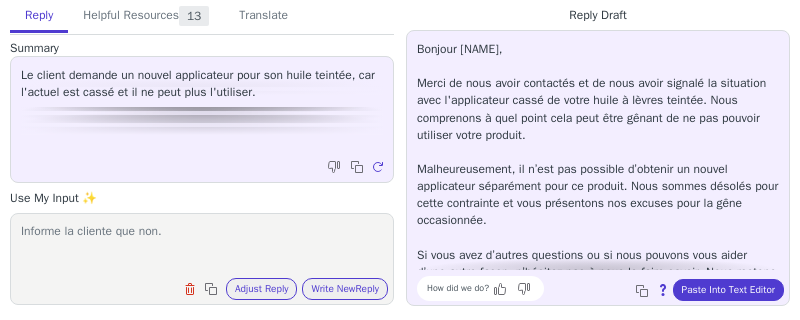 scroll, scrollTop: 28, scrollLeft: 0, axis: vertical 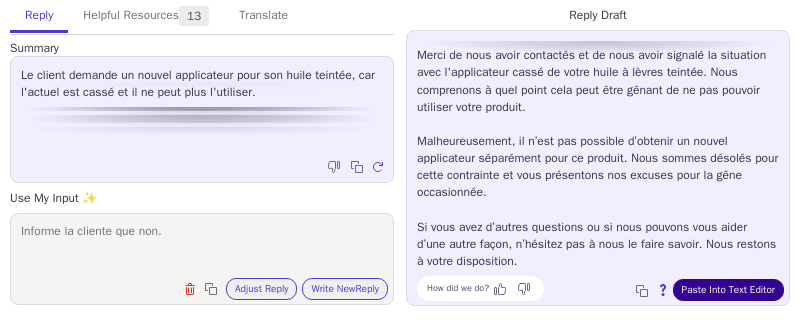 click on "Paste Into Text Editor" at bounding box center [728, 290] 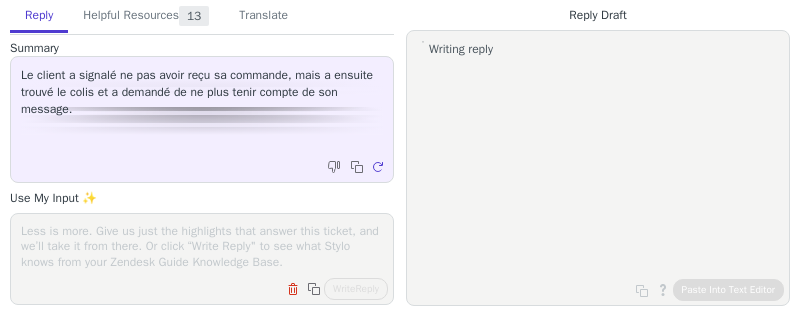 scroll, scrollTop: 0, scrollLeft: 0, axis: both 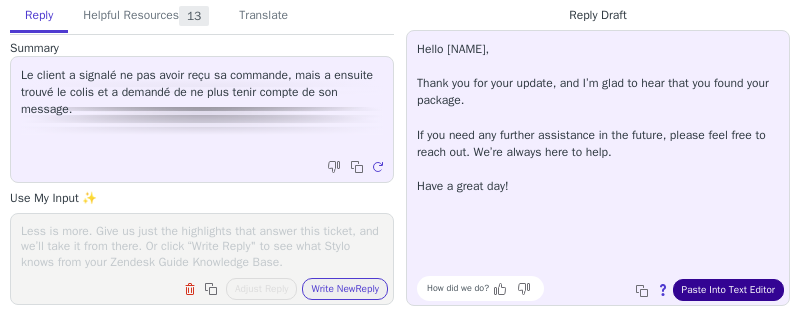 click on "Paste Into Text Editor" at bounding box center (728, 290) 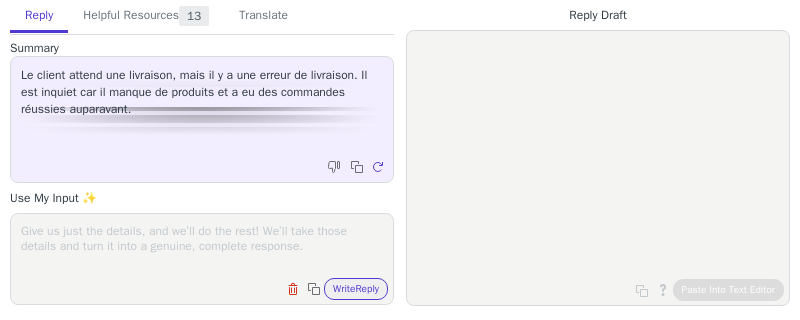 scroll, scrollTop: 0, scrollLeft: 0, axis: both 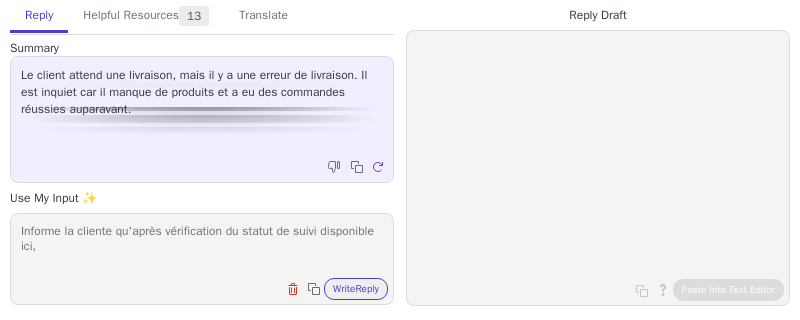 paste on "Ceci est un rappel pour organiser la nouvelle livraison de votre article avant le [DATE] ou votre article sera retourné le [DATE]. Vous pouvez organiser une nouvelle livraison en utilisant la fonction Planifier une nouvelle livraison sur cette page ou pouvez récupérer l'article au bureau de poste indiqué sur l'avis." 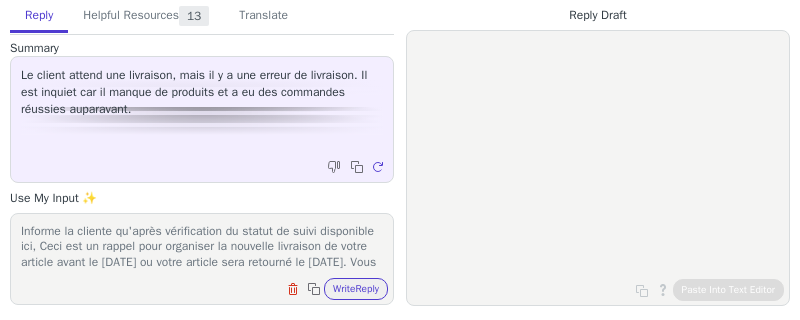 scroll, scrollTop: 62, scrollLeft: 0, axis: vertical 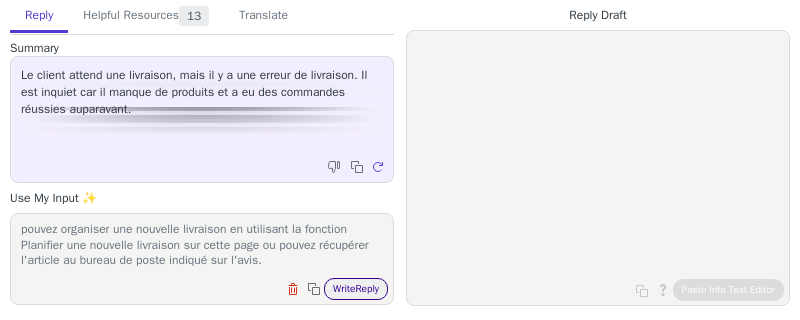 type on "Informe la cliente qu'après vérification du statut de suivi disponible ici, Ceci est un rappel pour organiser la nouvelle livraison de votre article avant le [DATE] ou votre article sera retourné le [DATE]. Vous pouvez organiser une nouvelle livraison en utilisant la fonction Planifier une nouvelle livraison sur cette page ou pouvez récupérer l'article au bureau de poste indiqué sur l'avis." 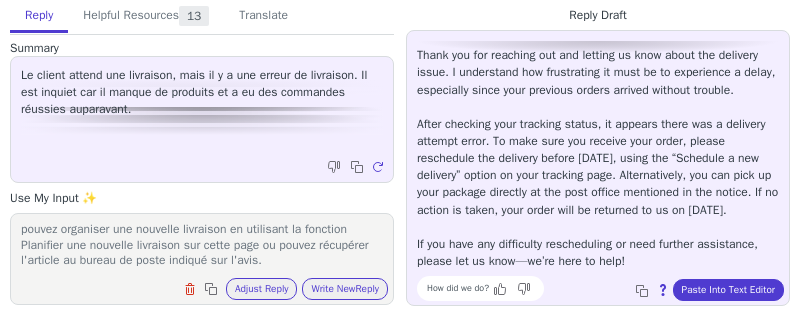 scroll, scrollTop: 0, scrollLeft: 0, axis: both 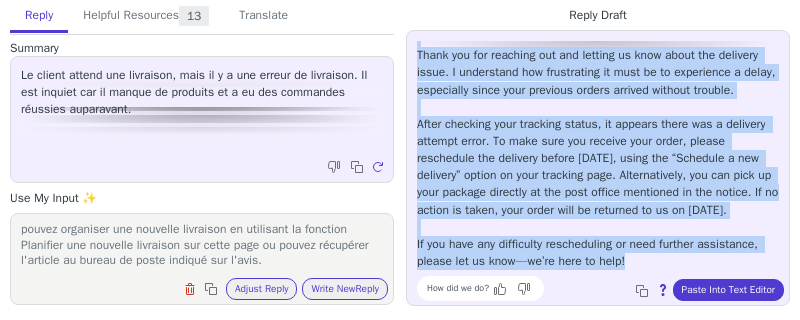 drag, startPoint x: 416, startPoint y: 46, endPoint x: 579, endPoint y: 274, distance: 280.27307 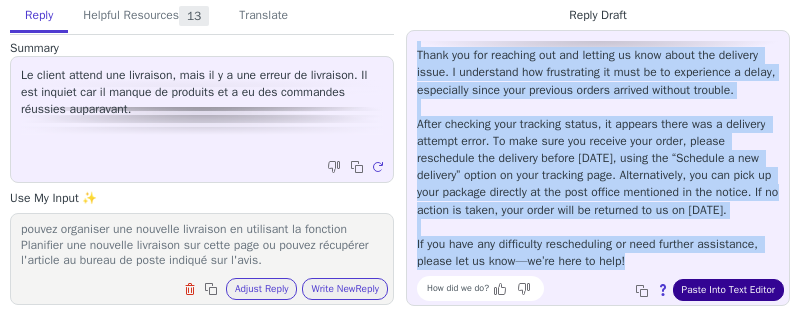 click on "Paste Into Text Editor" at bounding box center (728, 290) 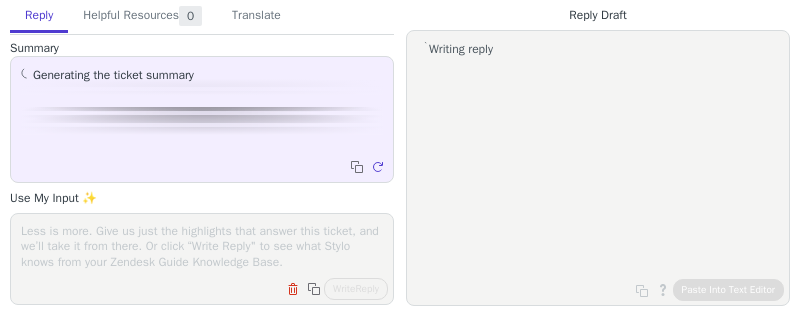 scroll, scrollTop: 0, scrollLeft: 0, axis: both 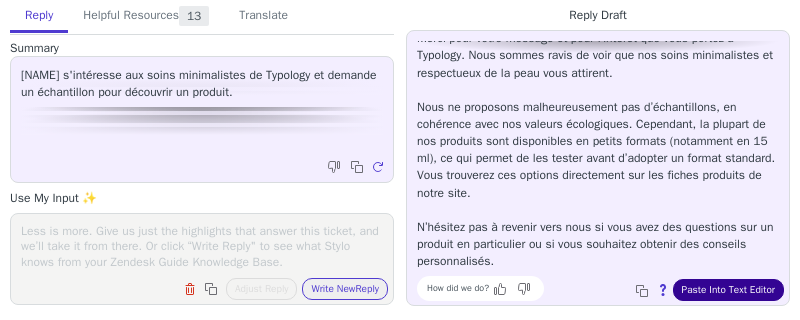 click on "Paste Into Text Editor" at bounding box center [728, 290] 